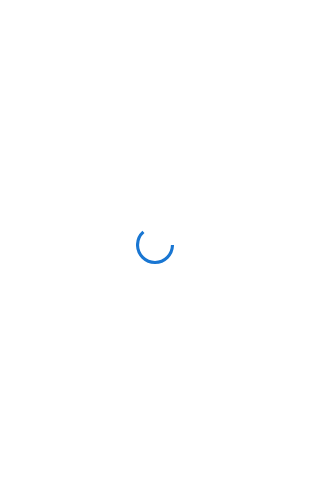 scroll, scrollTop: 0, scrollLeft: 0, axis: both 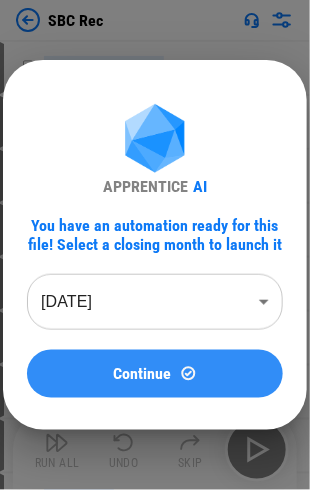 click on "Continue" at bounding box center (155, 374) 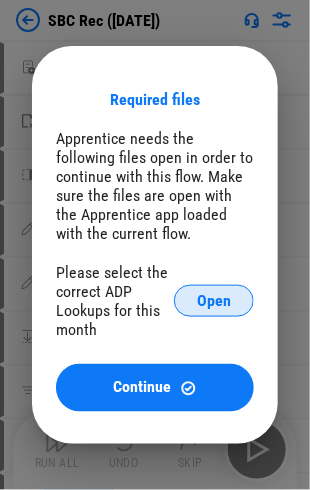 click on "Open" at bounding box center (214, 301) 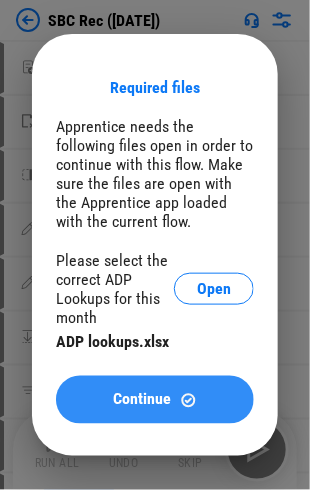 click on "Continue" at bounding box center (143, 400) 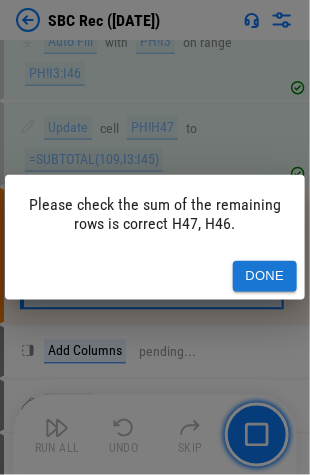 scroll, scrollTop: 961, scrollLeft: 0, axis: vertical 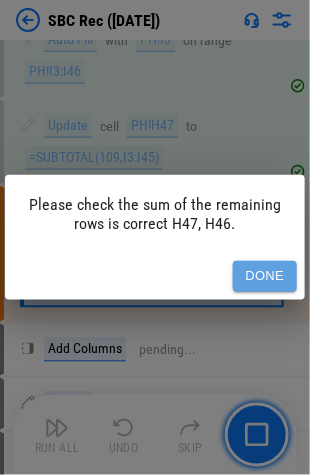 click on "Done" at bounding box center [265, 276] 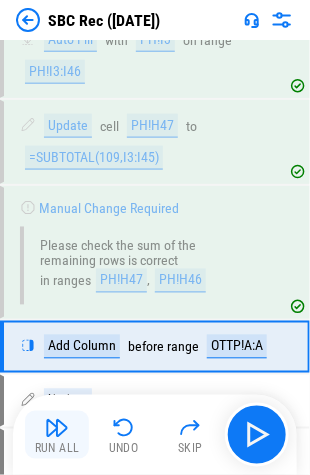 click at bounding box center (57, 428) 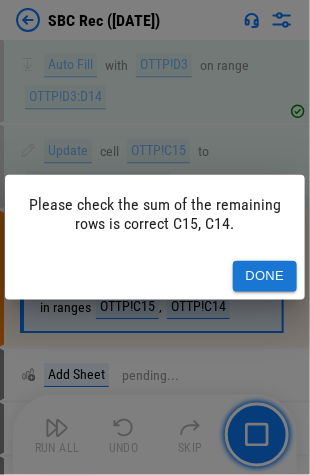 scroll, scrollTop: 1996, scrollLeft: 0, axis: vertical 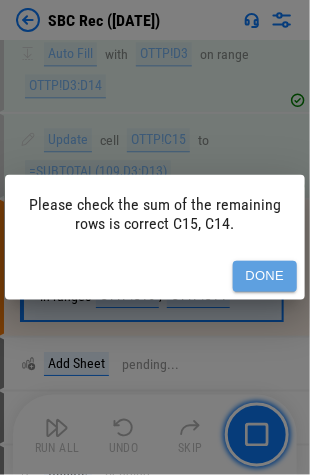 click on "Done" at bounding box center (265, 276) 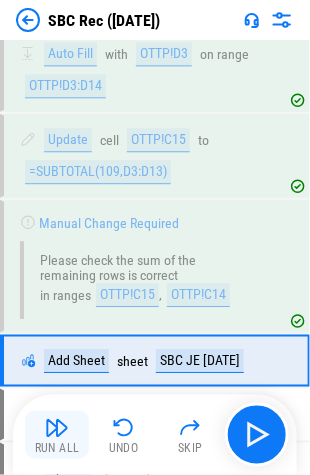 click at bounding box center (57, 428) 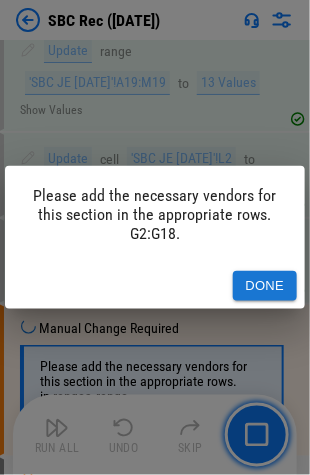 scroll, scrollTop: 3158, scrollLeft: 0, axis: vertical 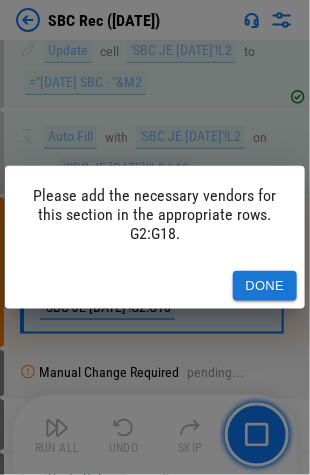 click on "Done" at bounding box center (265, 286) 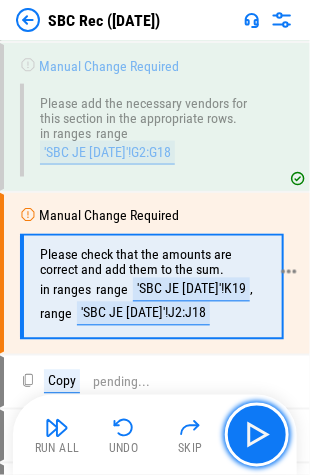 scroll, scrollTop: 3212, scrollLeft: 0, axis: vertical 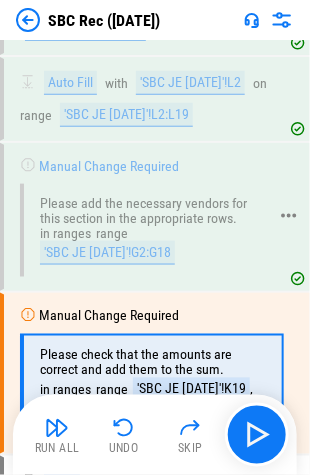 click 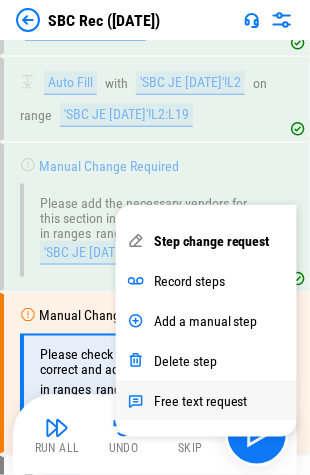 click on "Free text request" at bounding box center [201, 401] 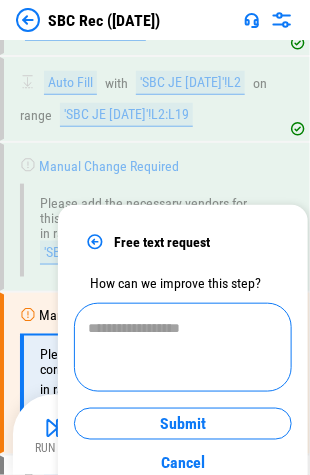 click at bounding box center [183, 348] 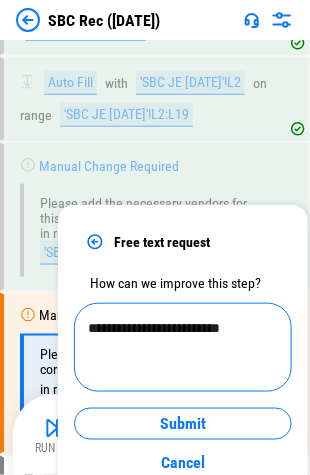 paste 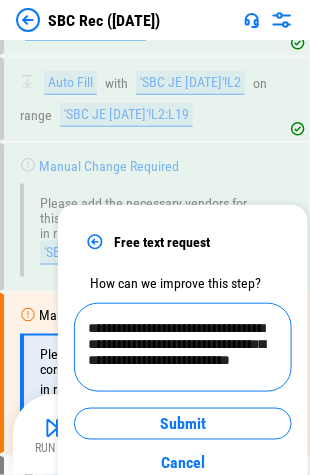 scroll, scrollTop: 24, scrollLeft: 0, axis: vertical 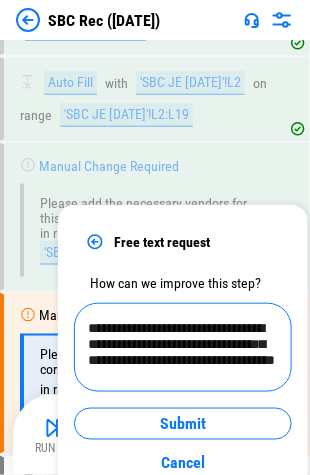 click on "**********" at bounding box center (183, 348) 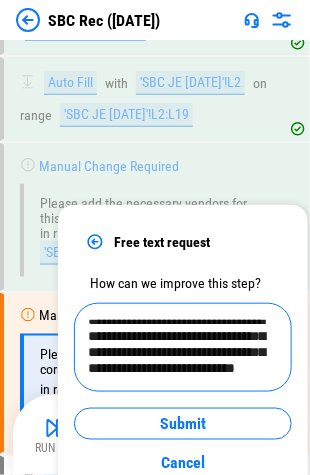 scroll, scrollTop: 56, scrollLeft: 0, axis: vertical 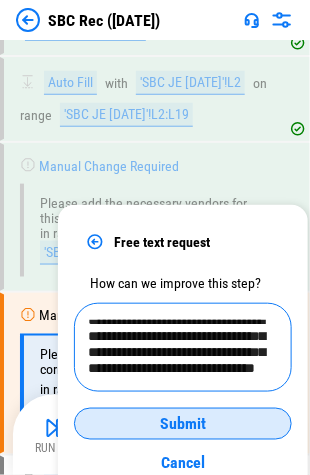 type on "**********" 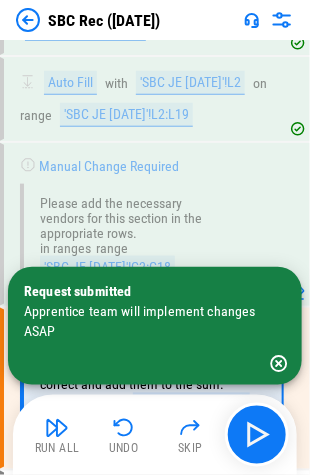 scroll, scrollTop: 3312, scrollLeft: 0, axis: vertical 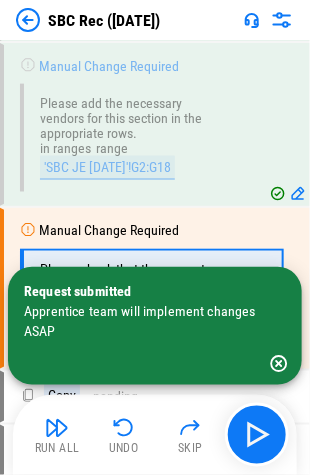 click 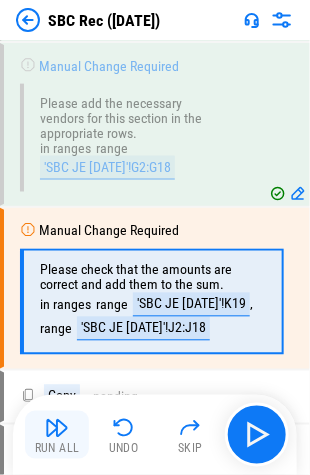 click at bounding box center (57, 428) 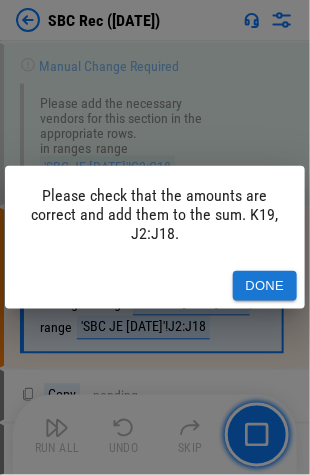 click on "Done" at bounding box center (265, 286) 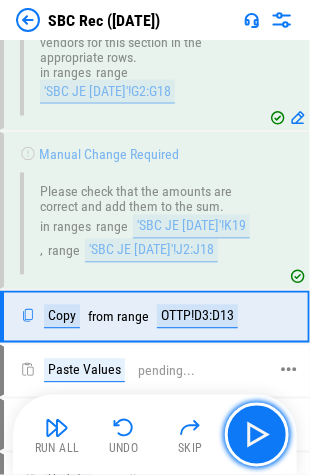 scroll, scrollTop: 3445, scrollLeft: 0, axis: vertical 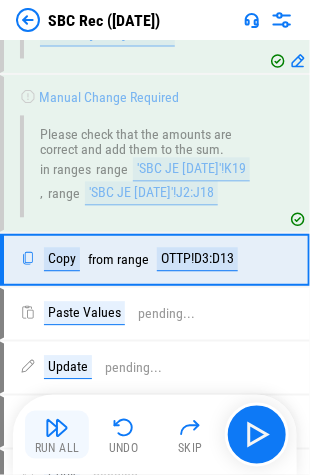 click at bounding box center (57, 428) 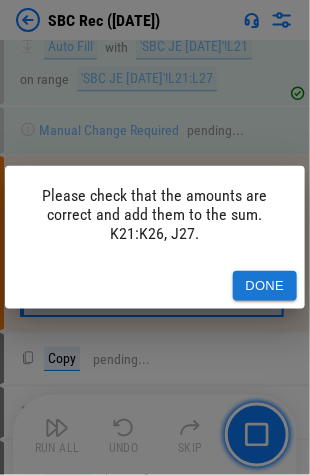 scroll, scrollTop: 4361, scrollLeft: 0, axis: vertical 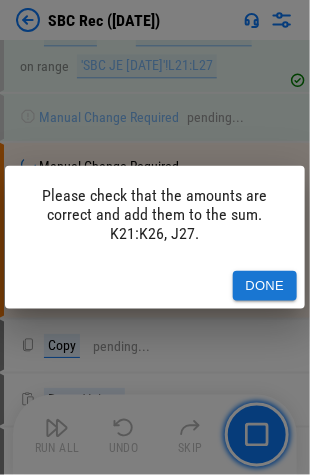 click on "Done" at bounding box center [265, 286] 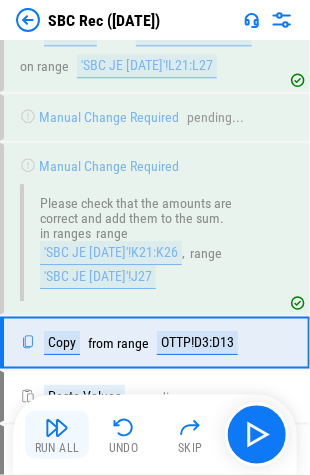 click at bounding box center [57, 428] 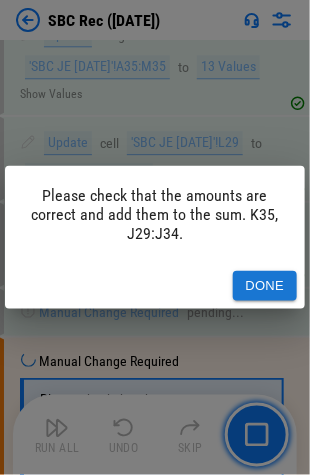 scroll, scrollTop: 5368, scrollLeft: 0, axis: vertical 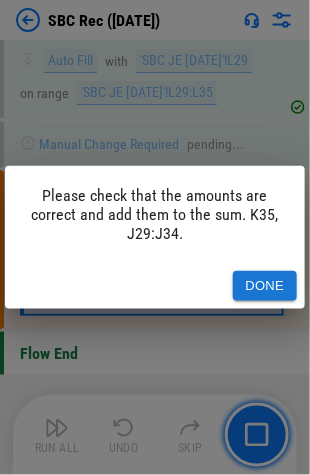 click on "Done" at bounding box center (265, 286) 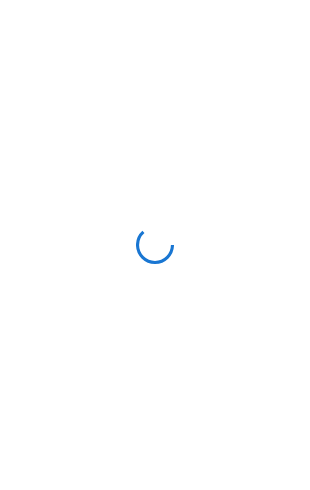 scroll, scrollTop: 0, scrollLeft: 0, axis: both 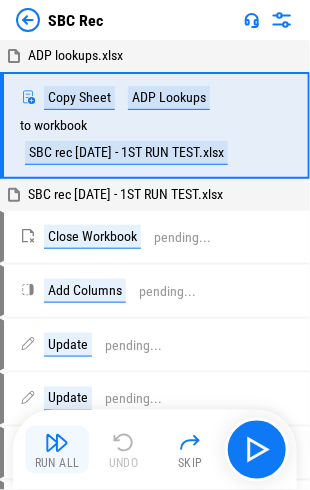 click at bounding box center [57, 443] 